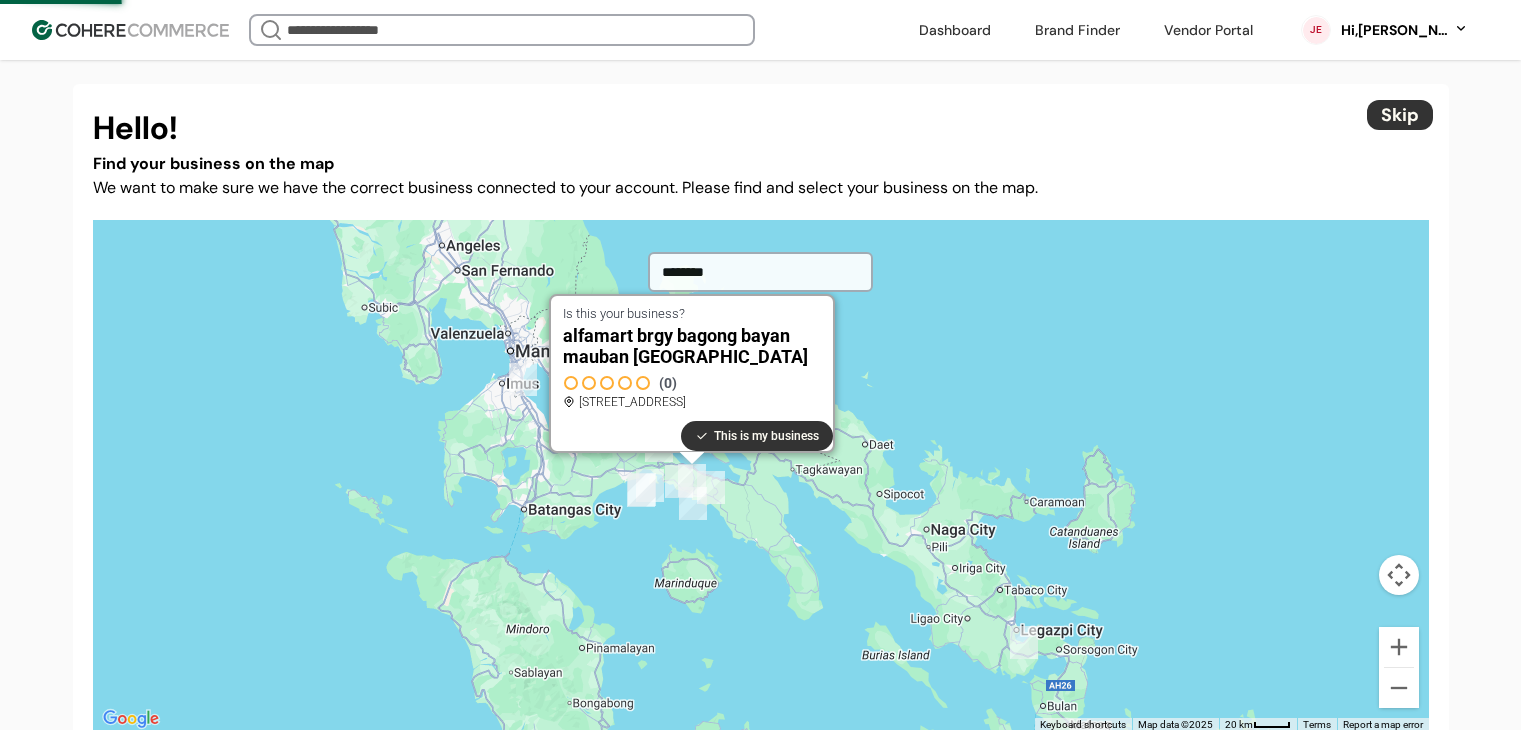 scroll, scrollTop: 0, scrollLeft: 0, axis: both 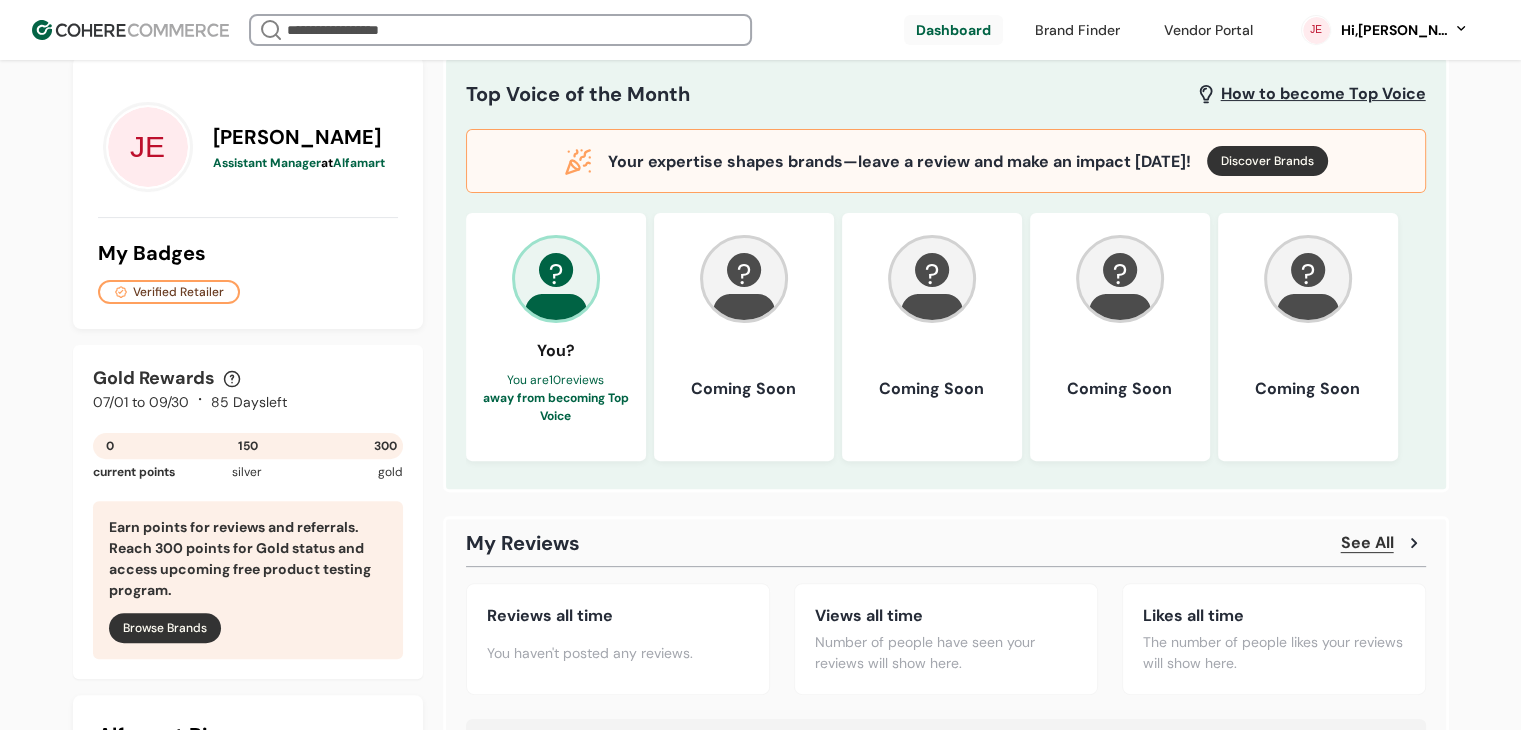 click on "Top Voice of the Month" at bounding box center [828, 94] 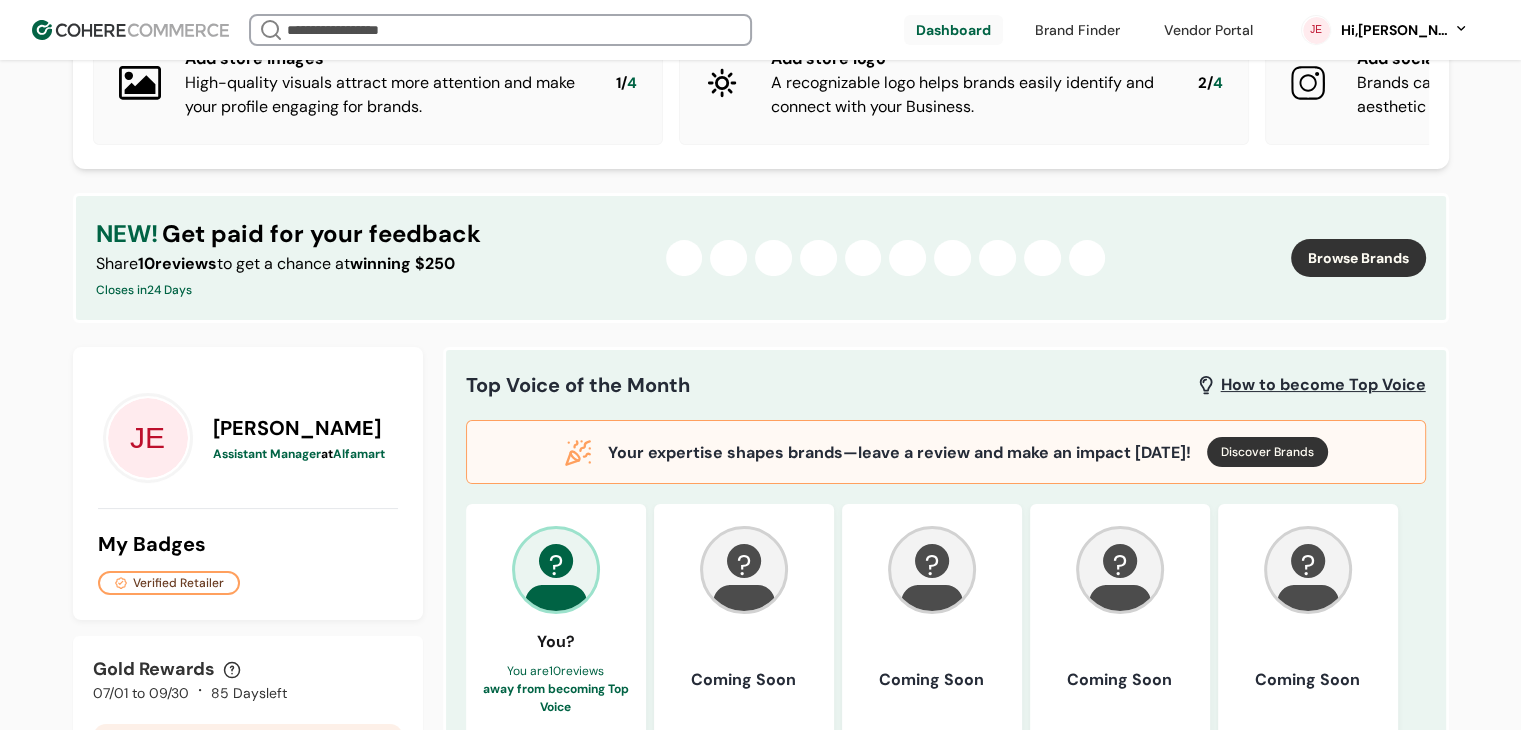 scroll, scrollTop: 0, scrollLeft: 0, axis: both 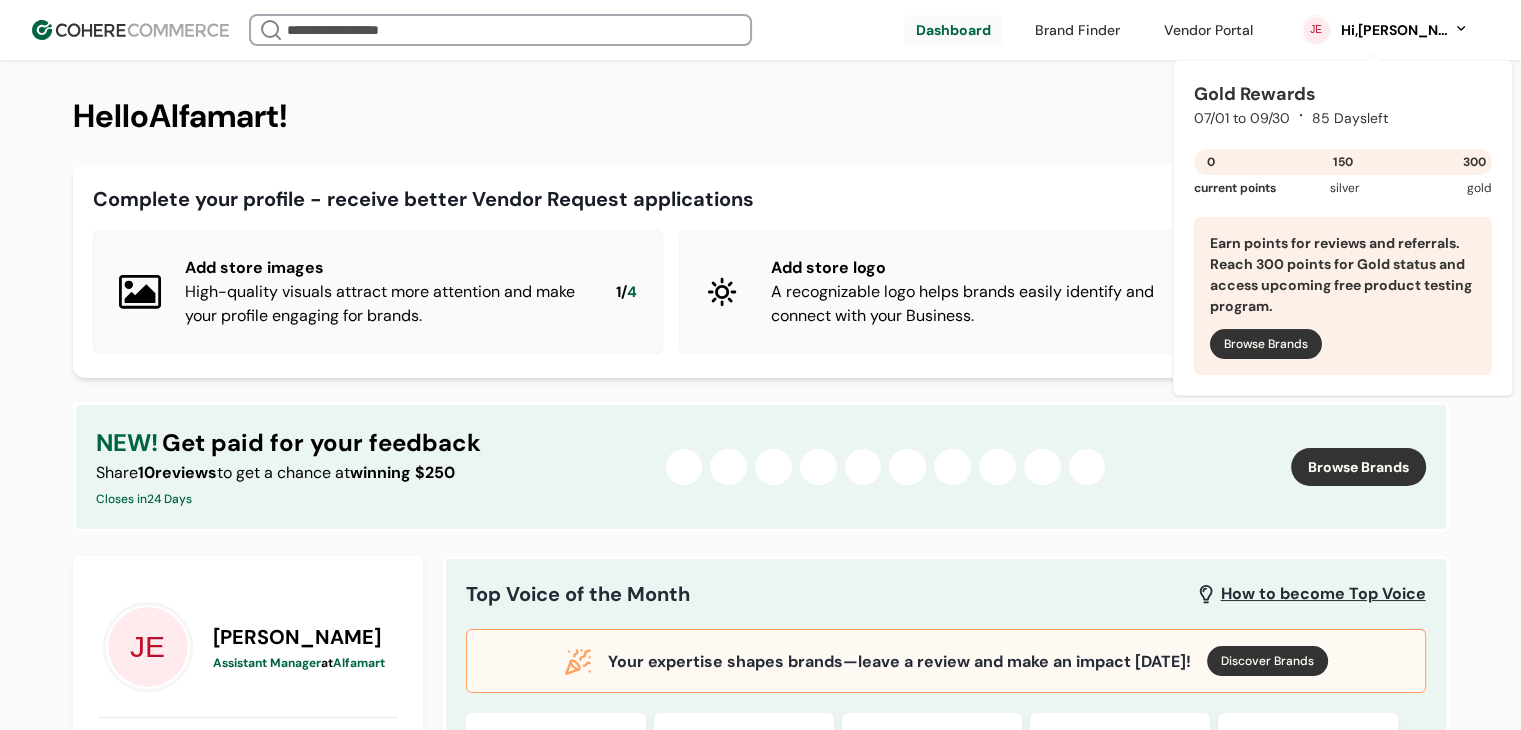 click on "Hi,  Jean" at bounding box center [1394, 30] 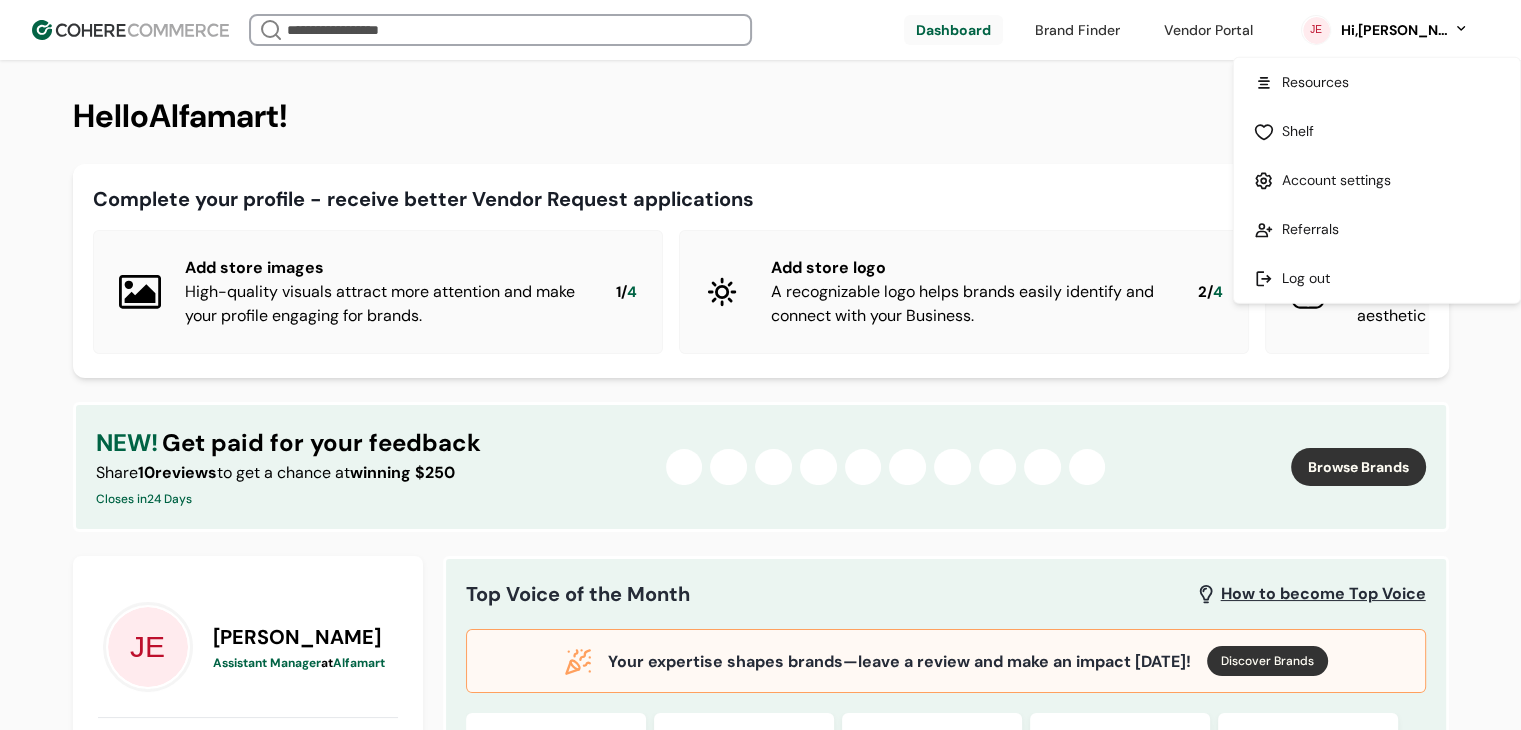 click on "Hello  Alfamart ! Referrals" at bounding box center (761, 100) 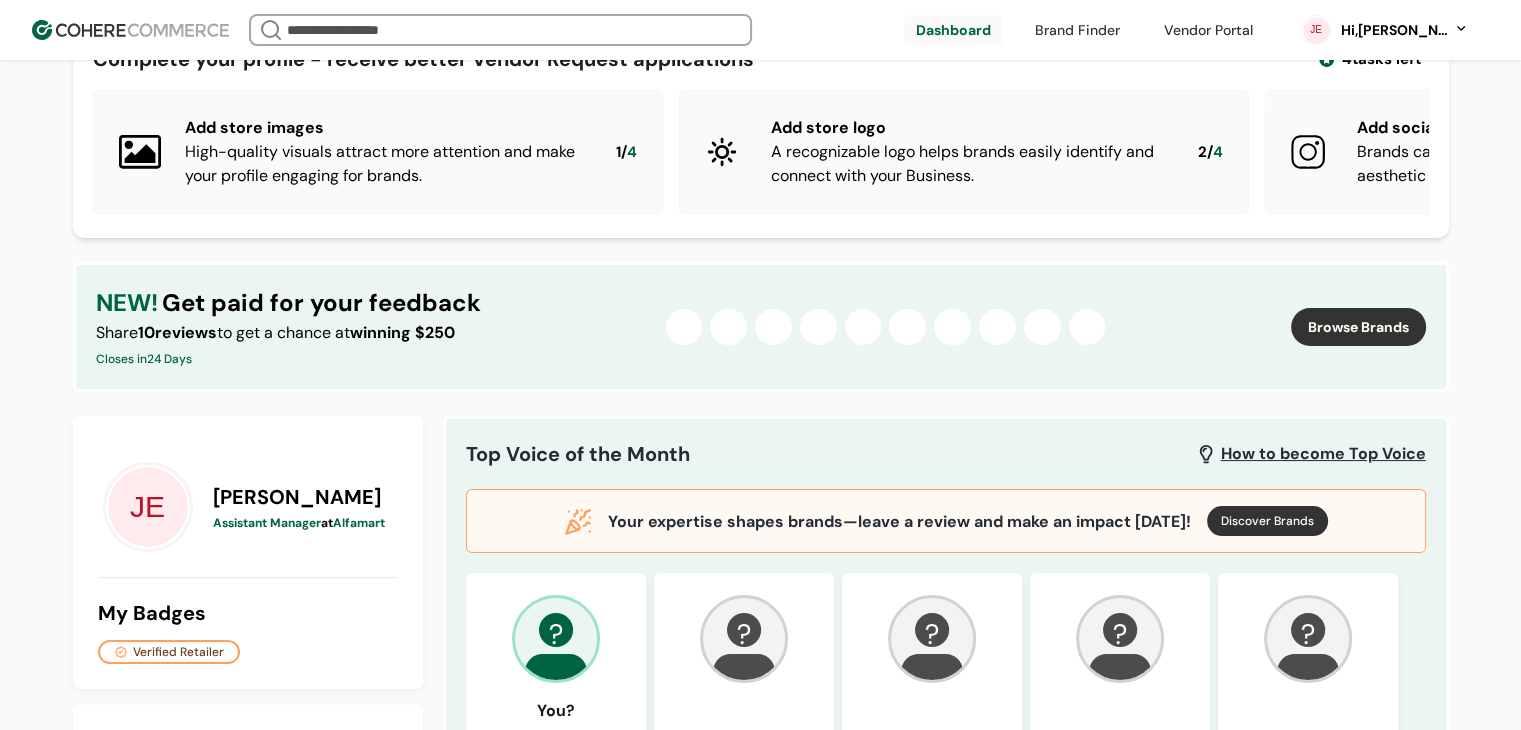 scroll, scrollTop: 0, scrollLeft: 0, axis: both 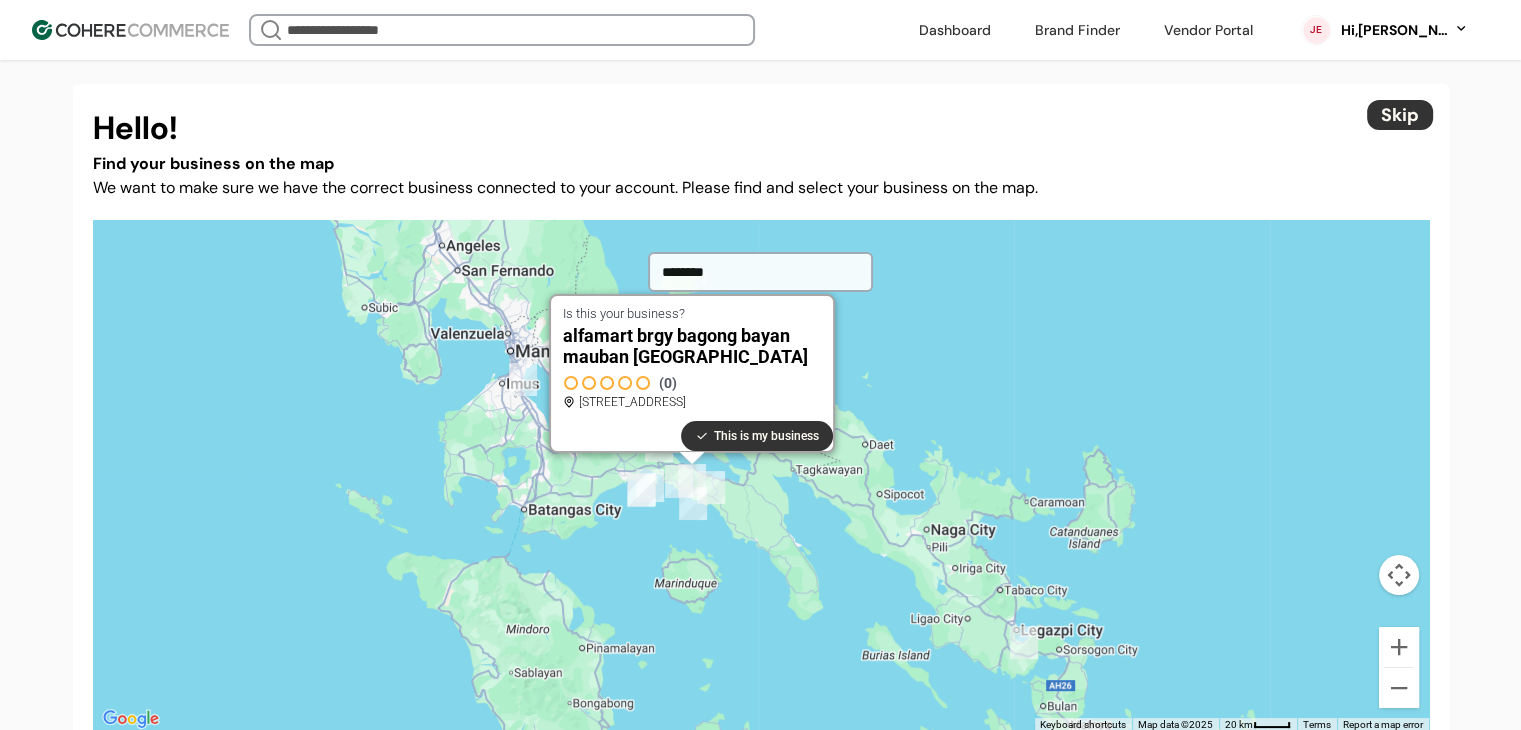 click on "Skip" at bounding box center (1400, 115) 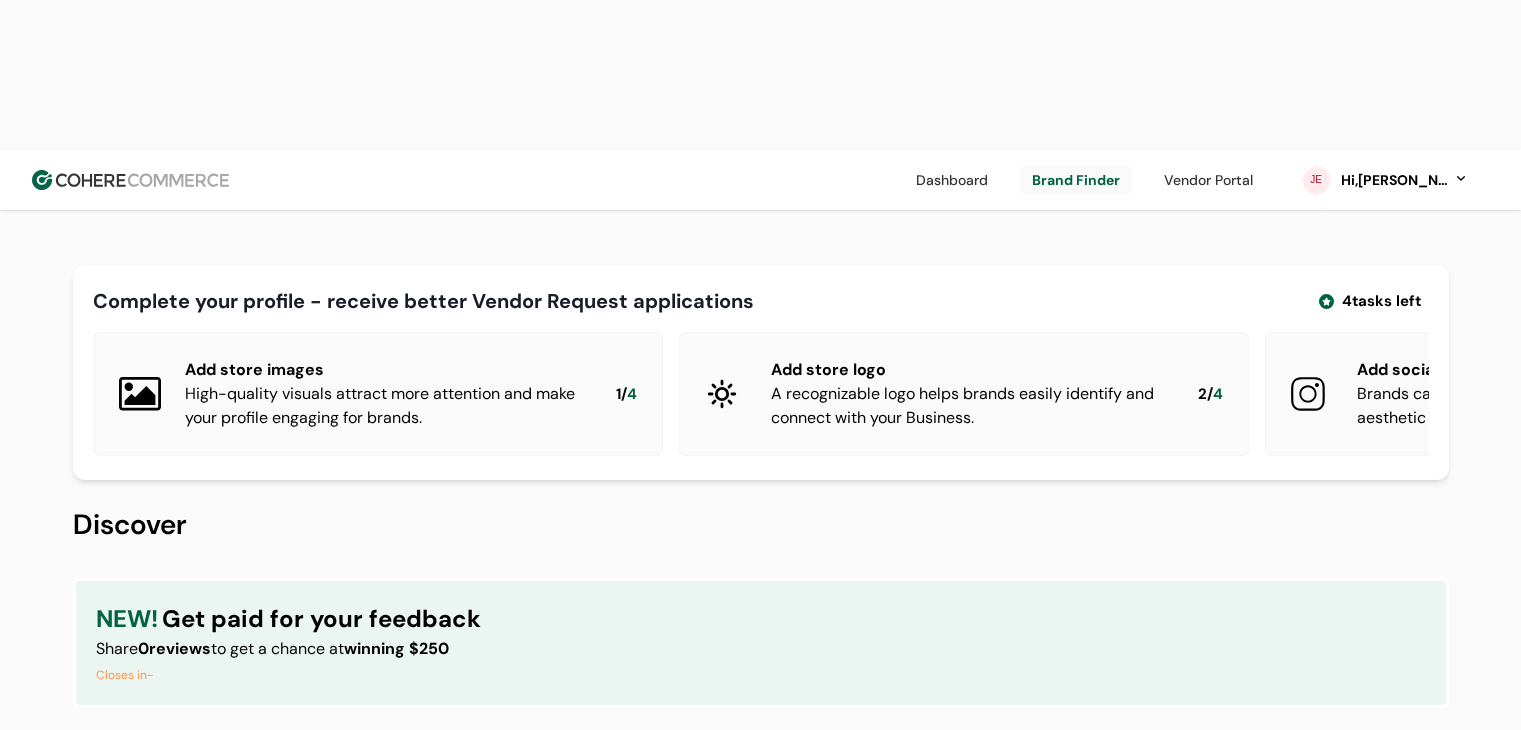 scroll, scrollTop: 0, scrollLeft: 0, axis: both 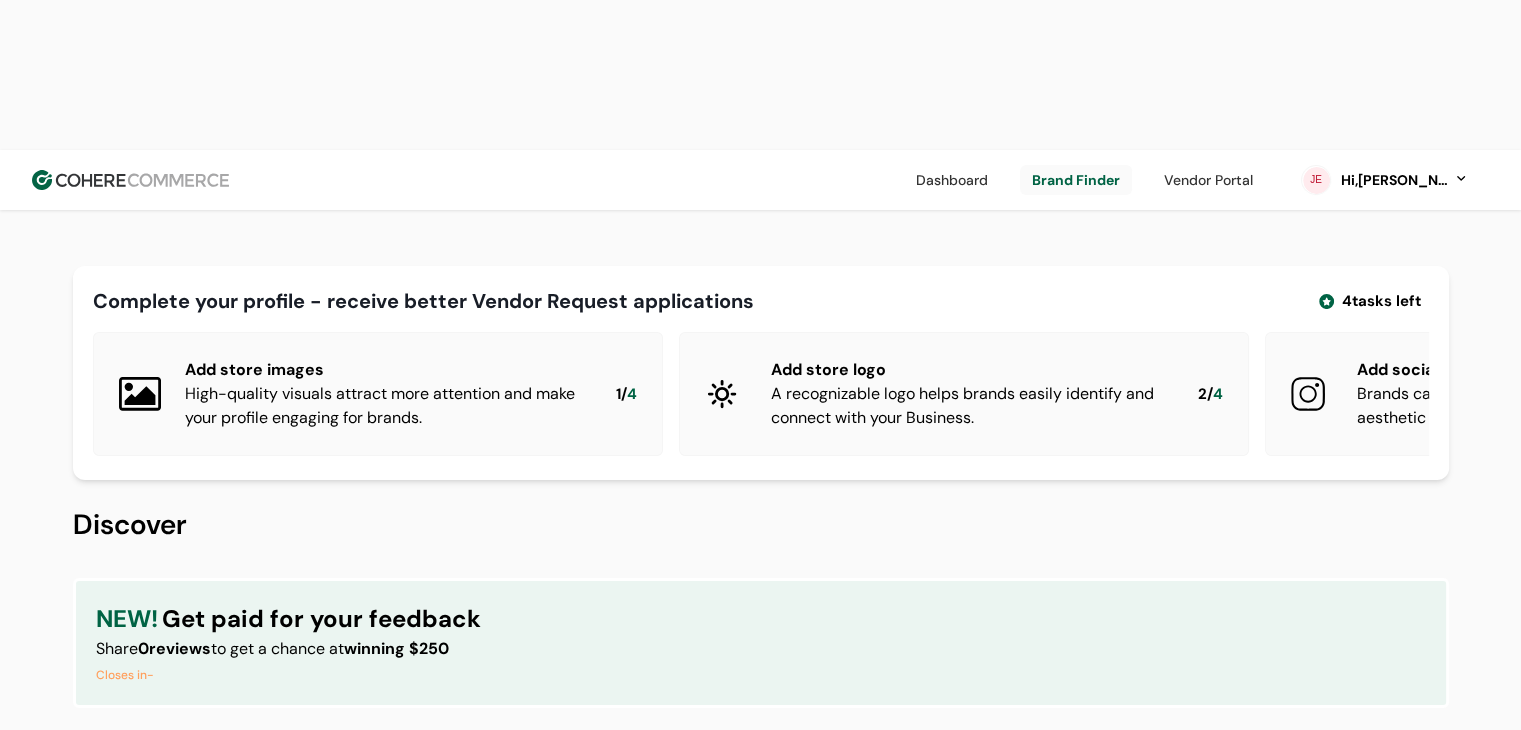 click at bounding box center [952, 180] 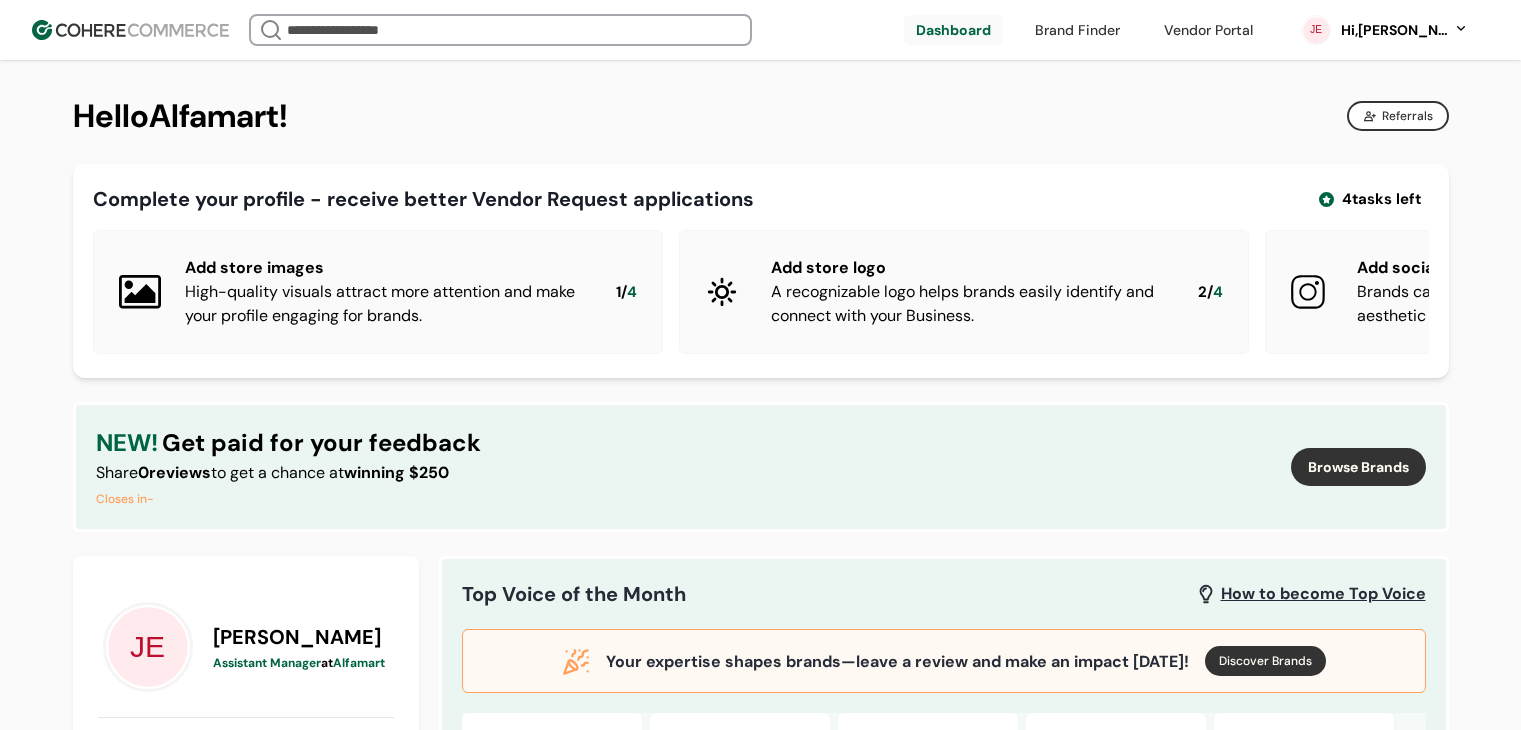 scroll, scrollTop: 0, scrollLeft: 0, axis: both 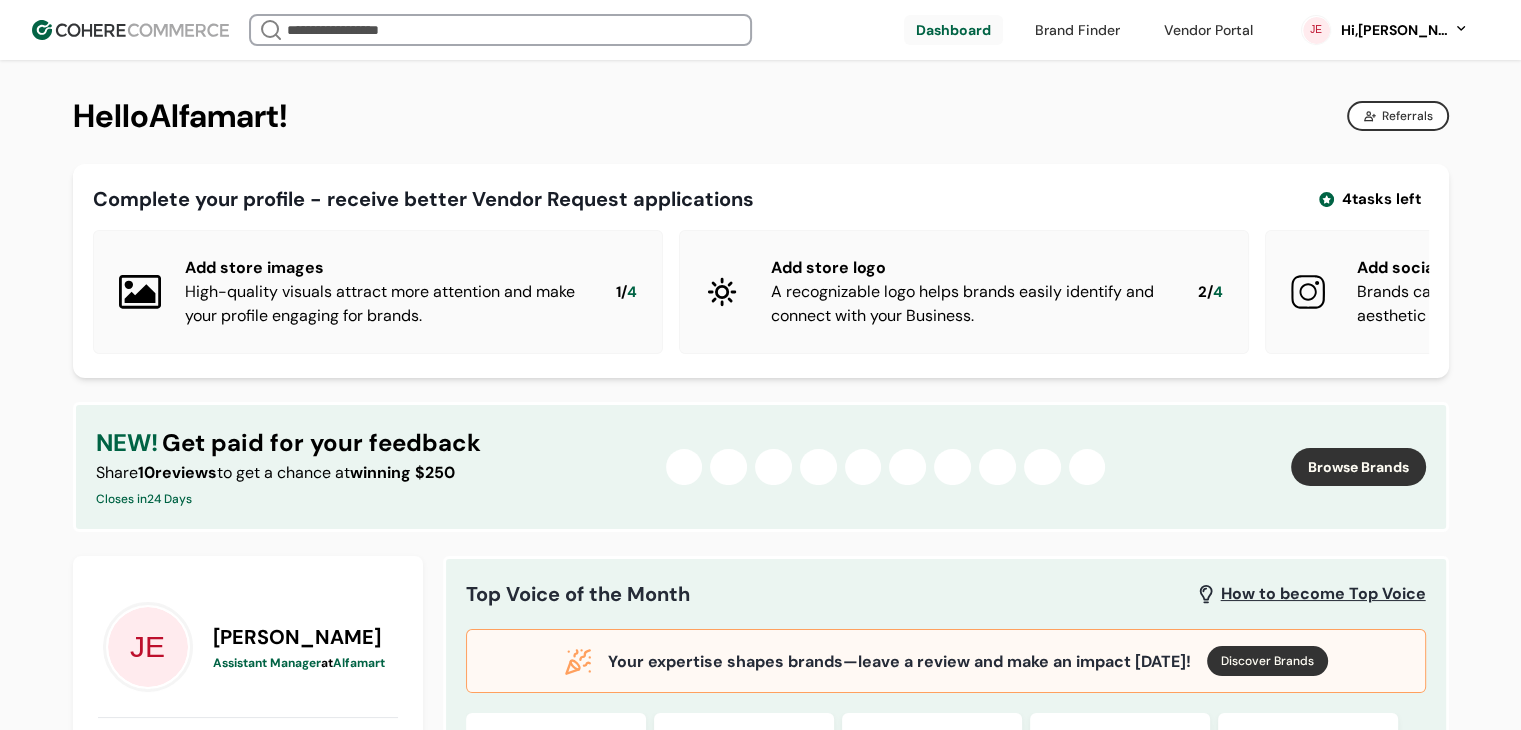 click at bounding box center [953, 30] 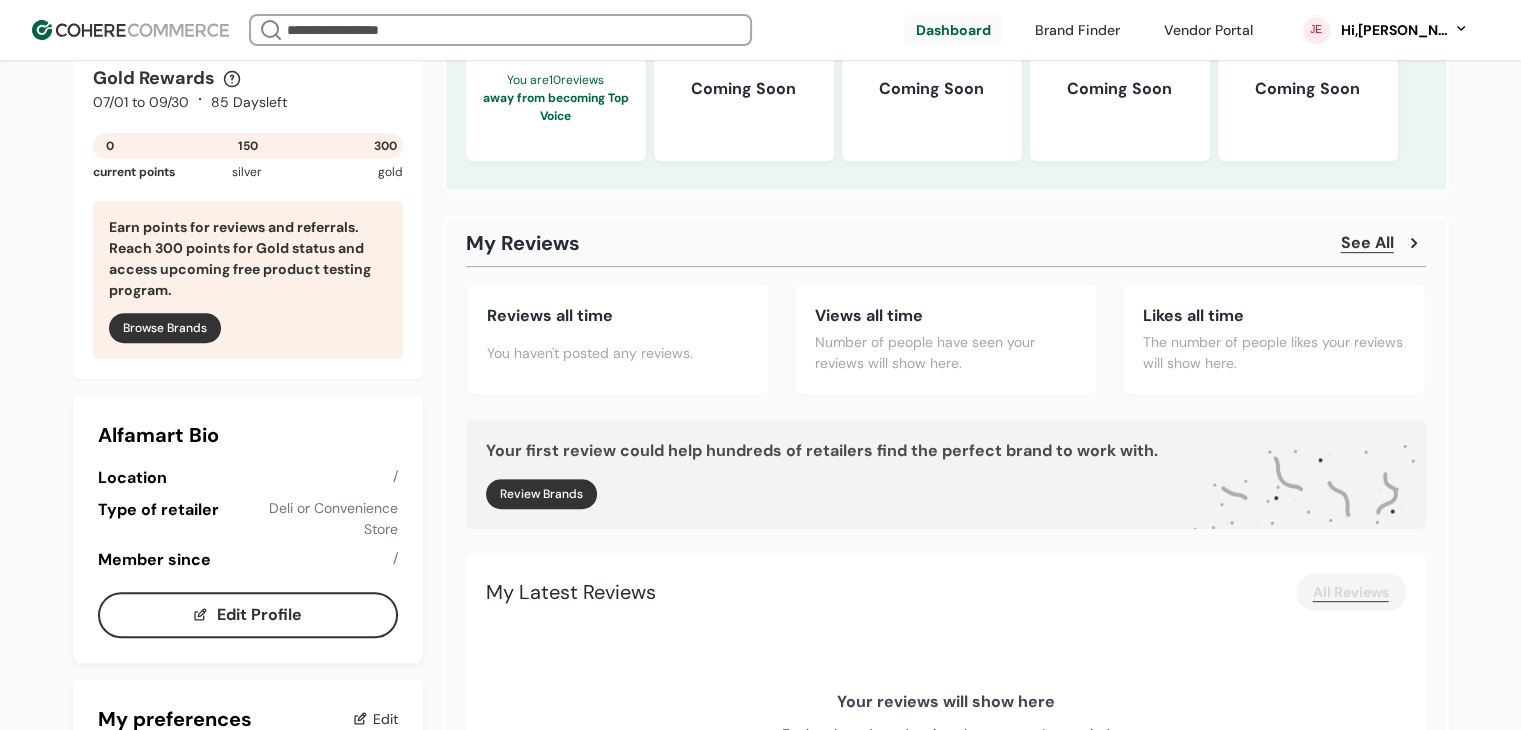 scroll, scrollTop: 500, scrollLeft: 0, axis: vertical 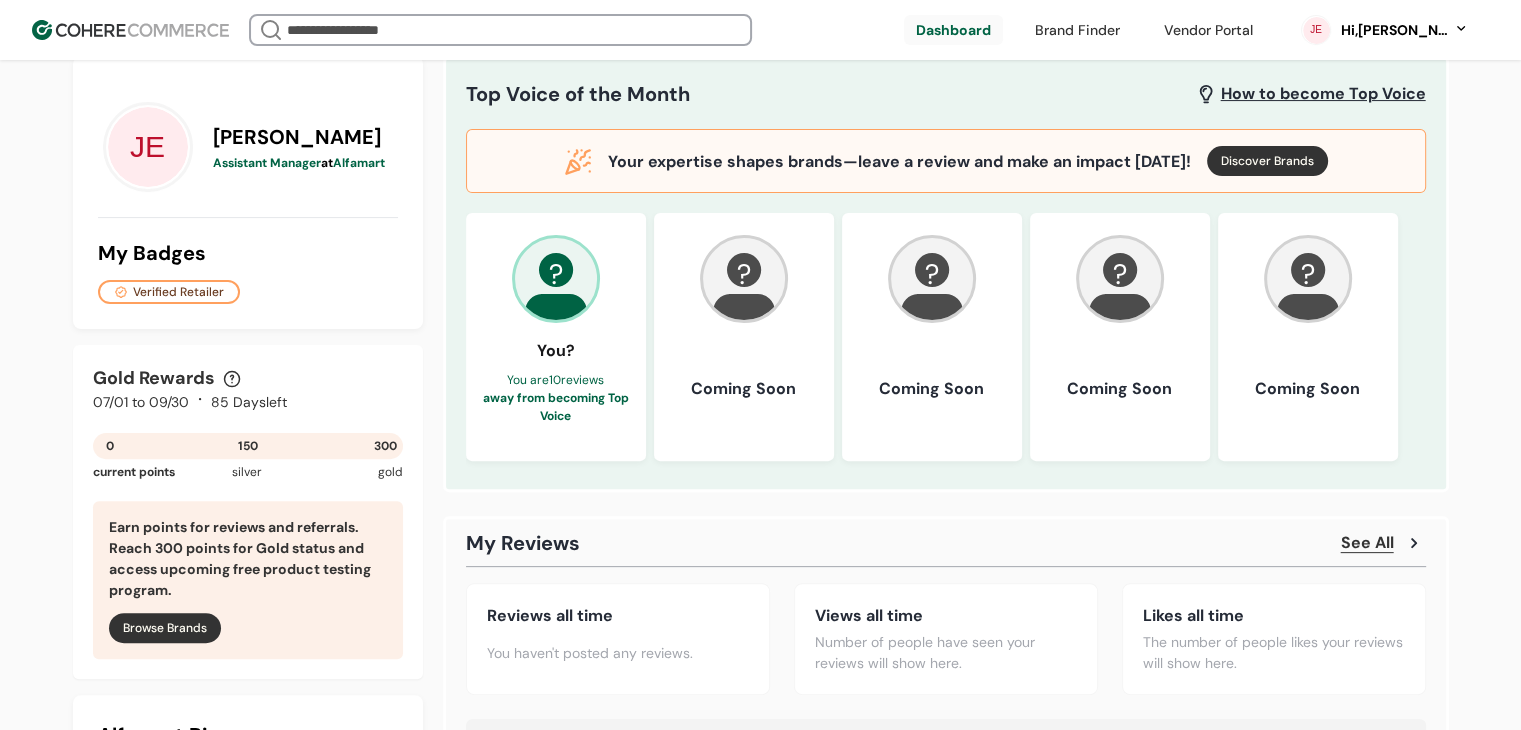 click on "Hi,  [PERSON_NAME]" at bounding box center [1394, 30] 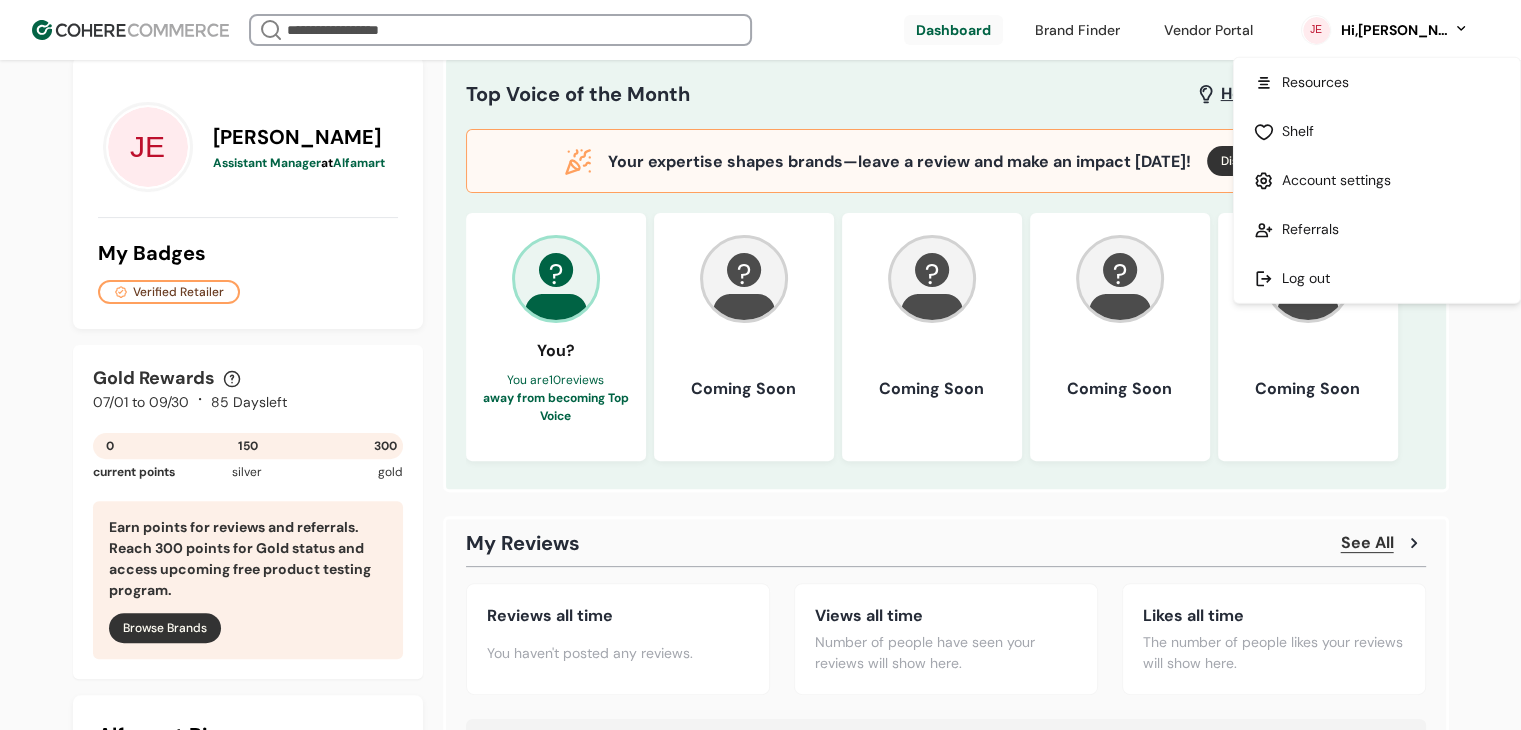 click on "No results found for your search.   Consider using a different keyword or reducing the number of filters. Search with AI Search with AI Suggest a brand" at bounding box center [568, 30] 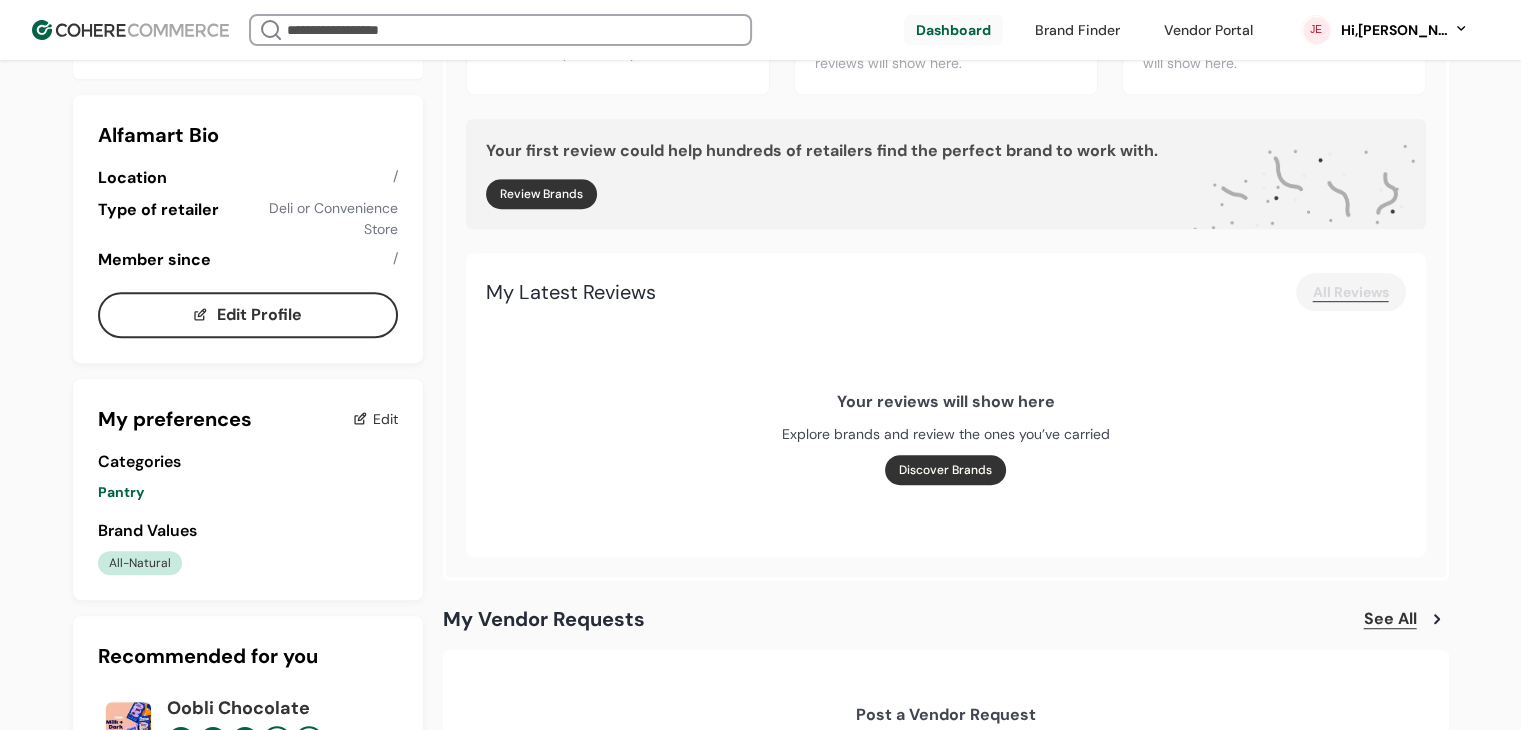 scroll, scrollTop: 700, scrollLeft: 0, axis: vertical 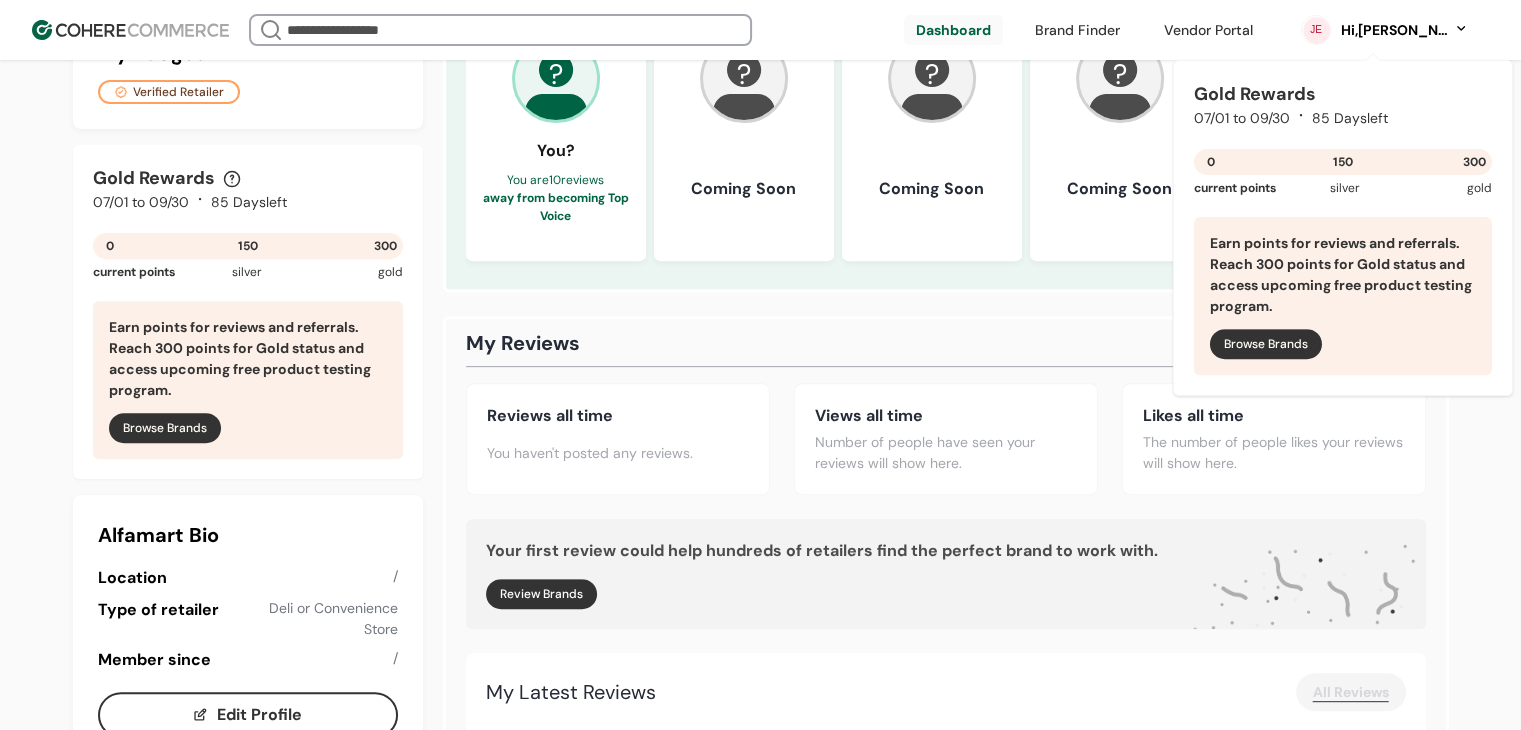 click on "Hi,  [PERSON_NAME]" at bounding box center [1394, 30] 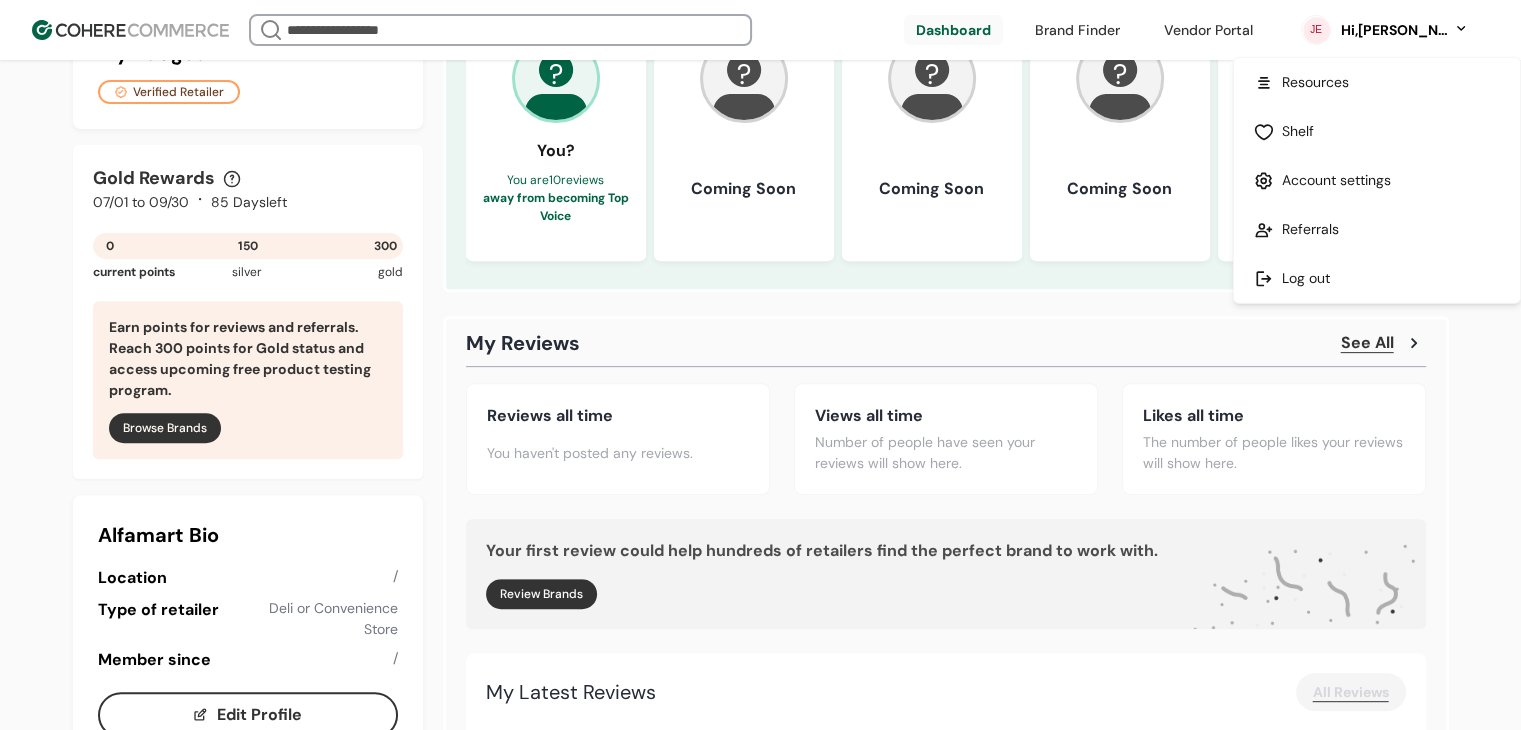 click at bounding box center [1377, 278] 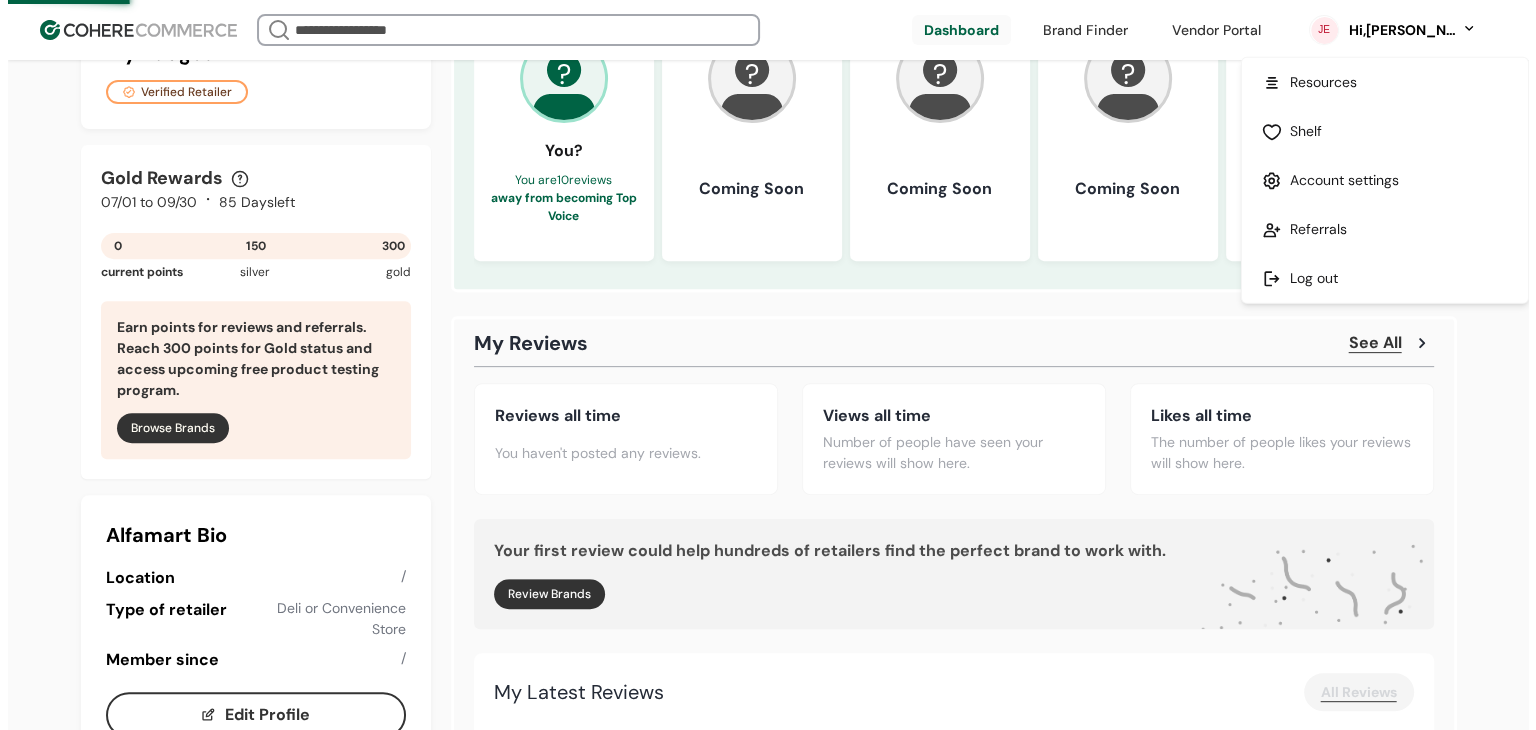 scroll, scrollTop: 0, scrollLeft: 0, axis: both 